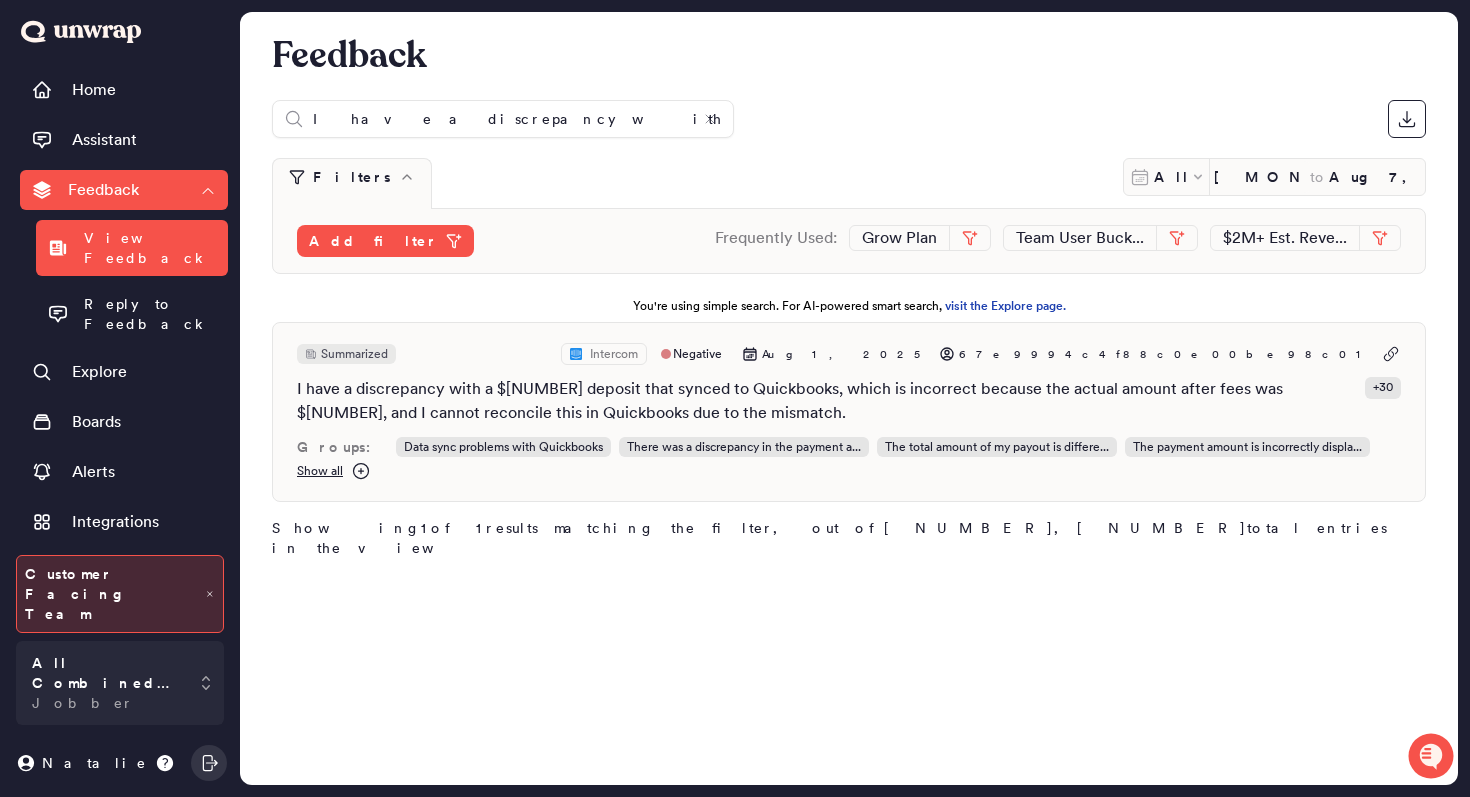 scroll, scrollTop: 0, scrollLeft: 0, axis: both 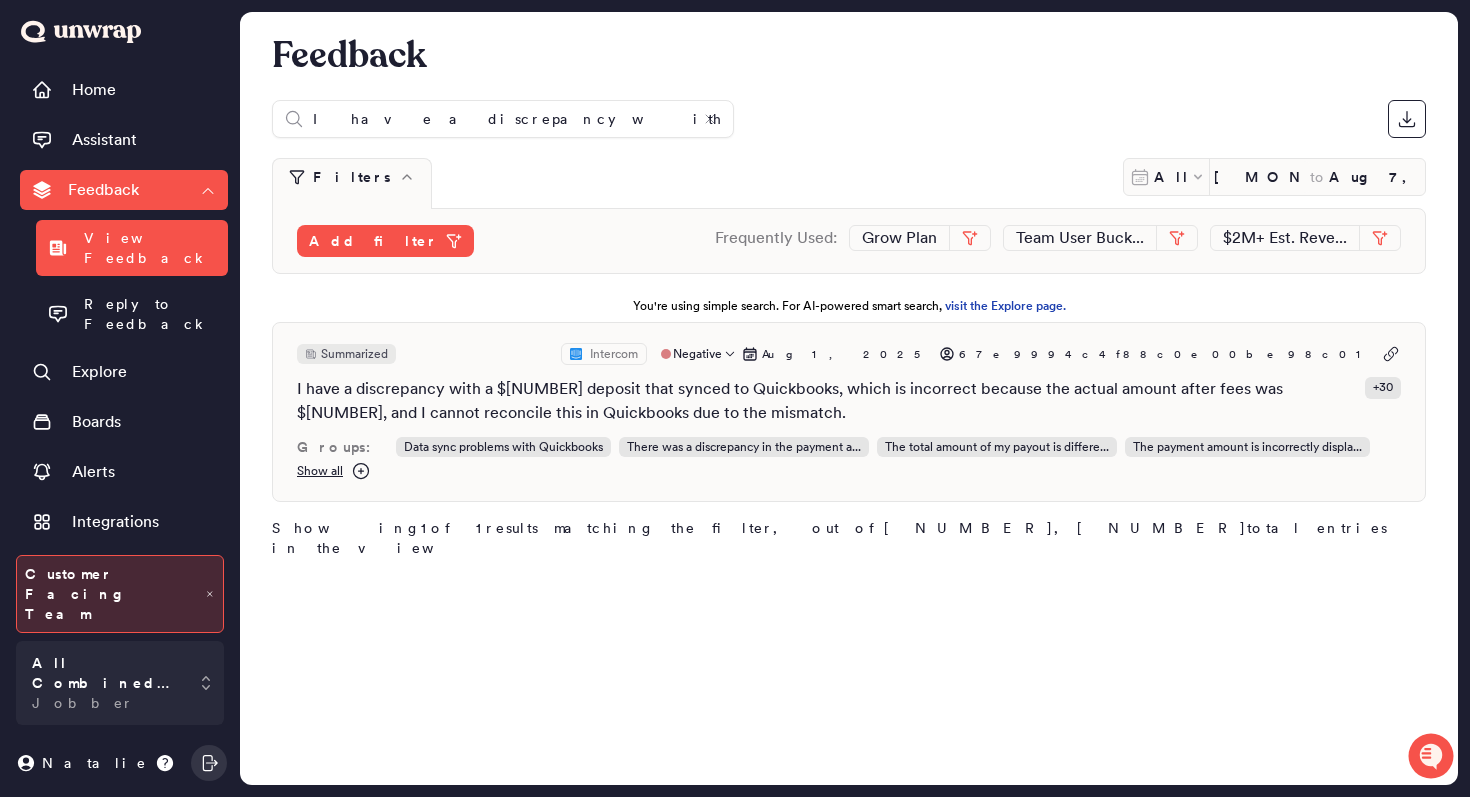 click on "Show all" at bounding box center [320, 471] 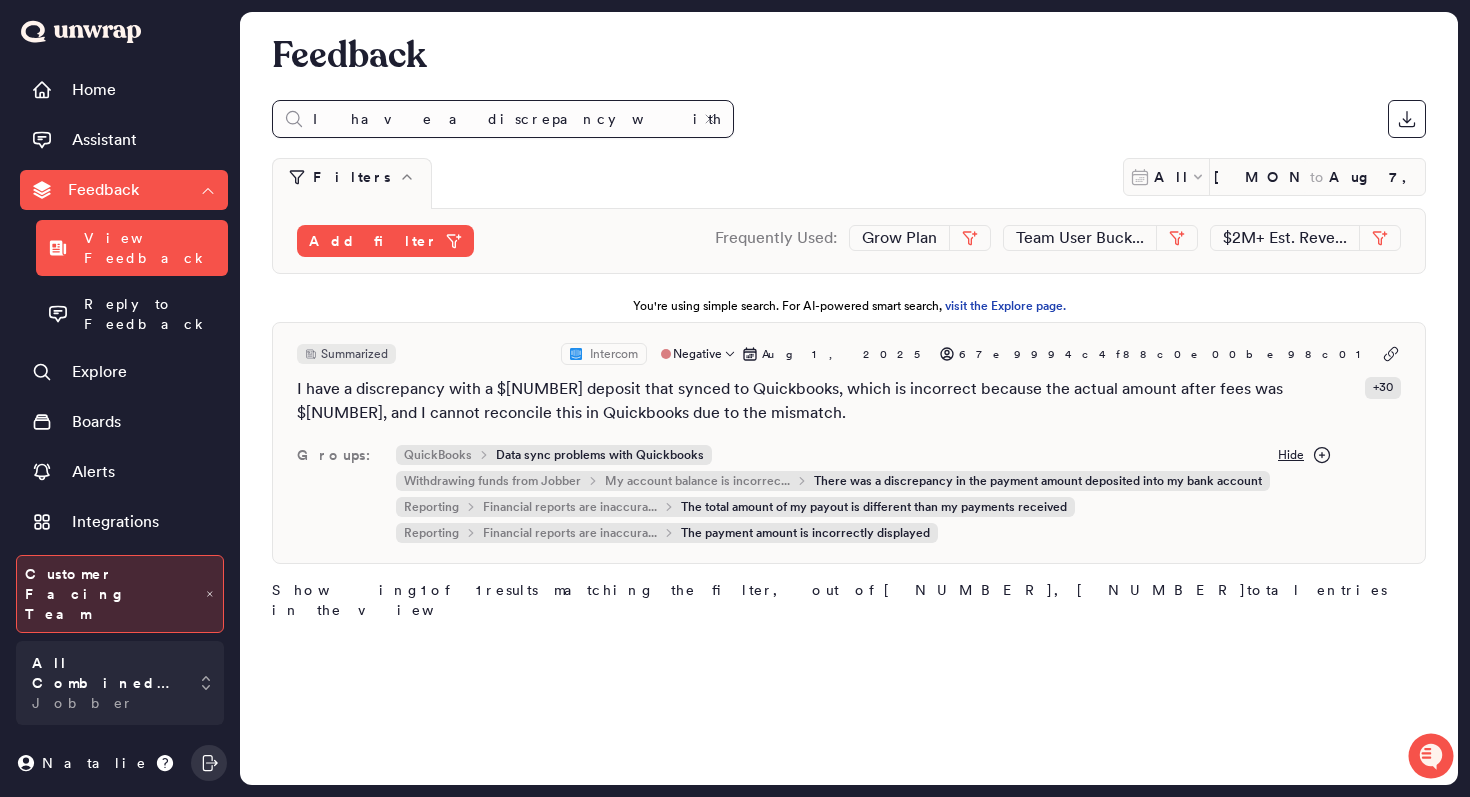 click on "I have a discrepancy with a $509 deposit that synced to Quickbooks, which is incorrect because the actual amount after fees was $494, and I cannot reconcile this in Quickbooks due to the mismatch." at bounding box center [503, 119] 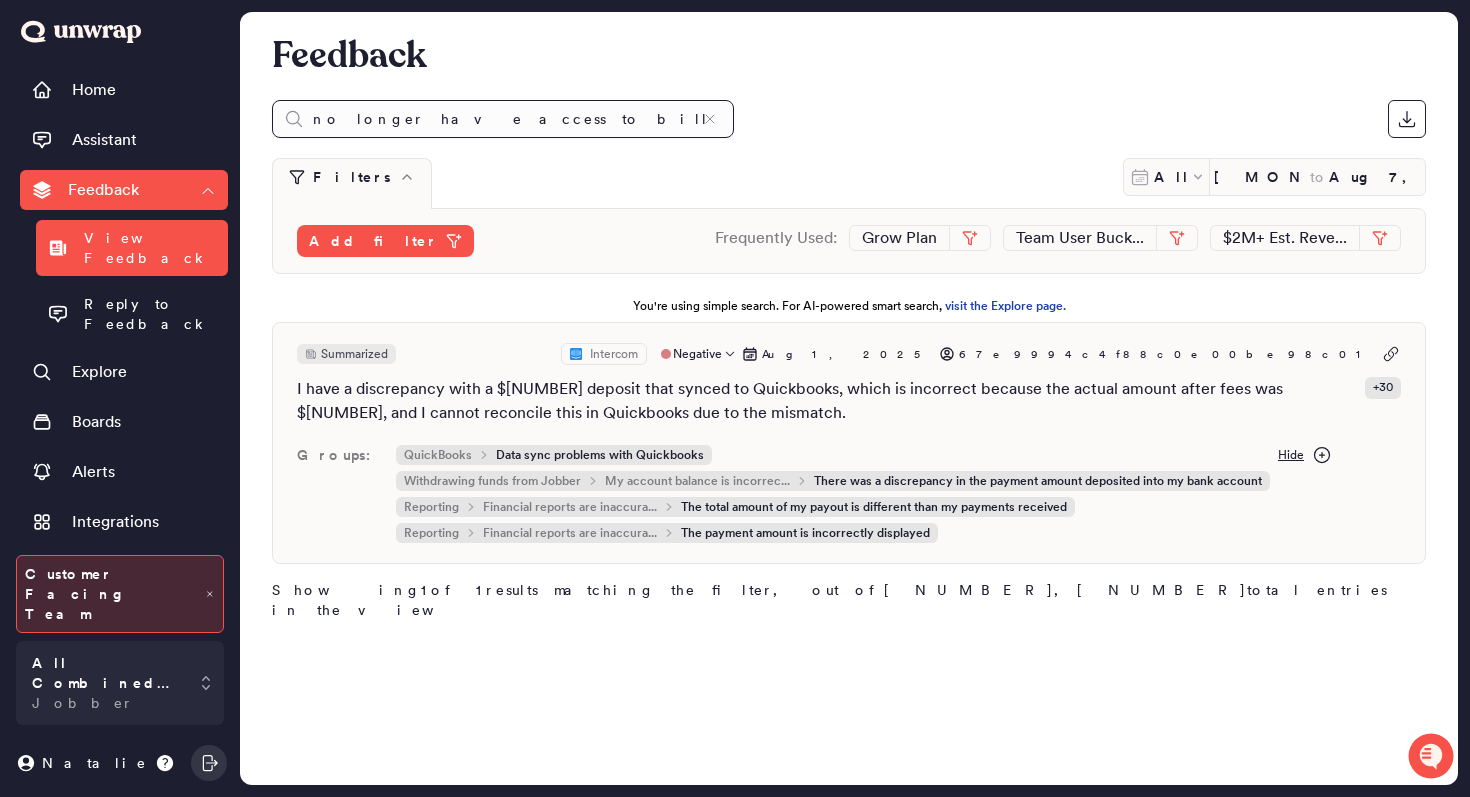 scroll, scrollTop: 0, scrollLeft: 437, axis: horizontal 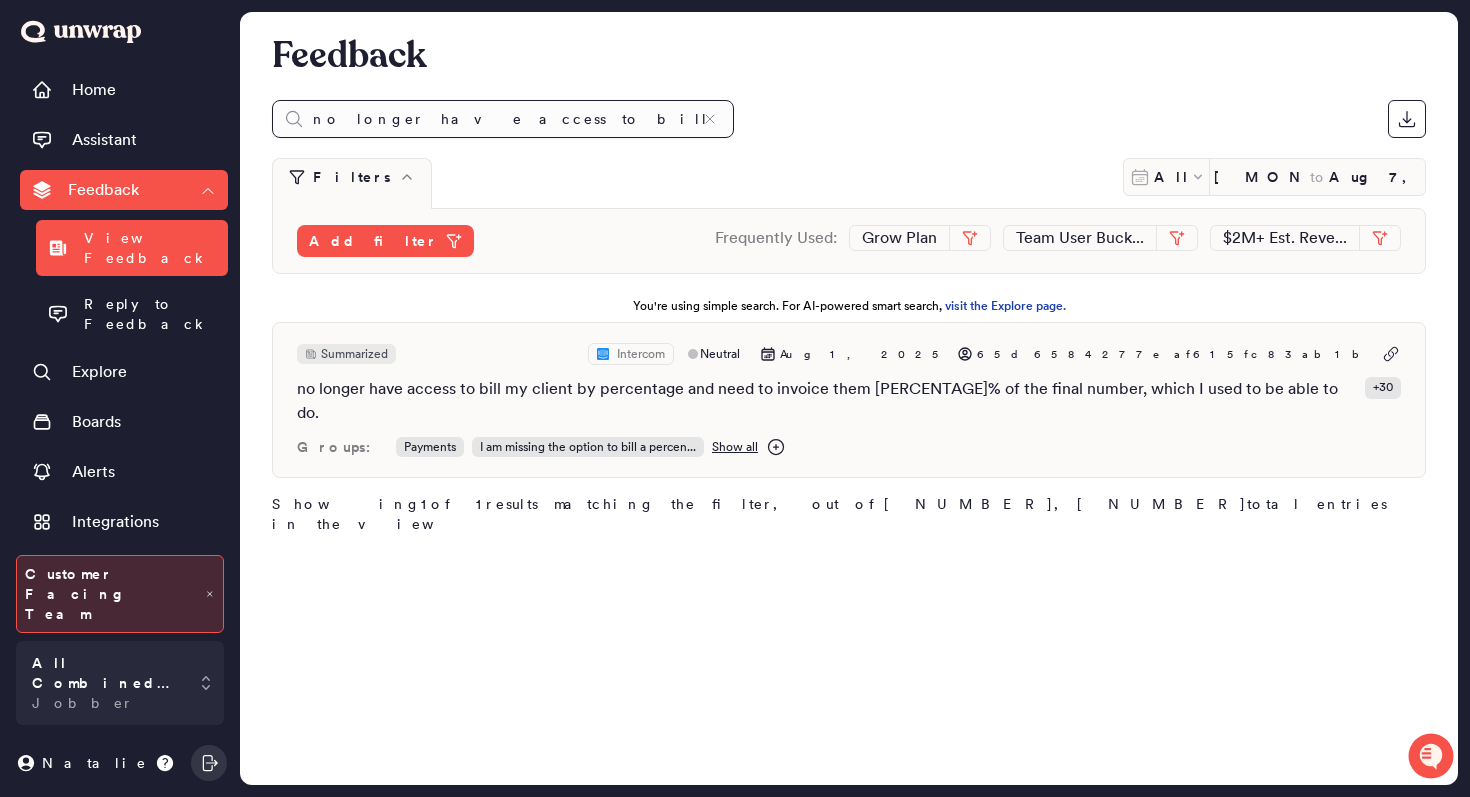 click on "I no longer have access to bill my client by percentage and need to invoice them 75% of the final number, which I used to be able to do." at bounding box center (503, 119) 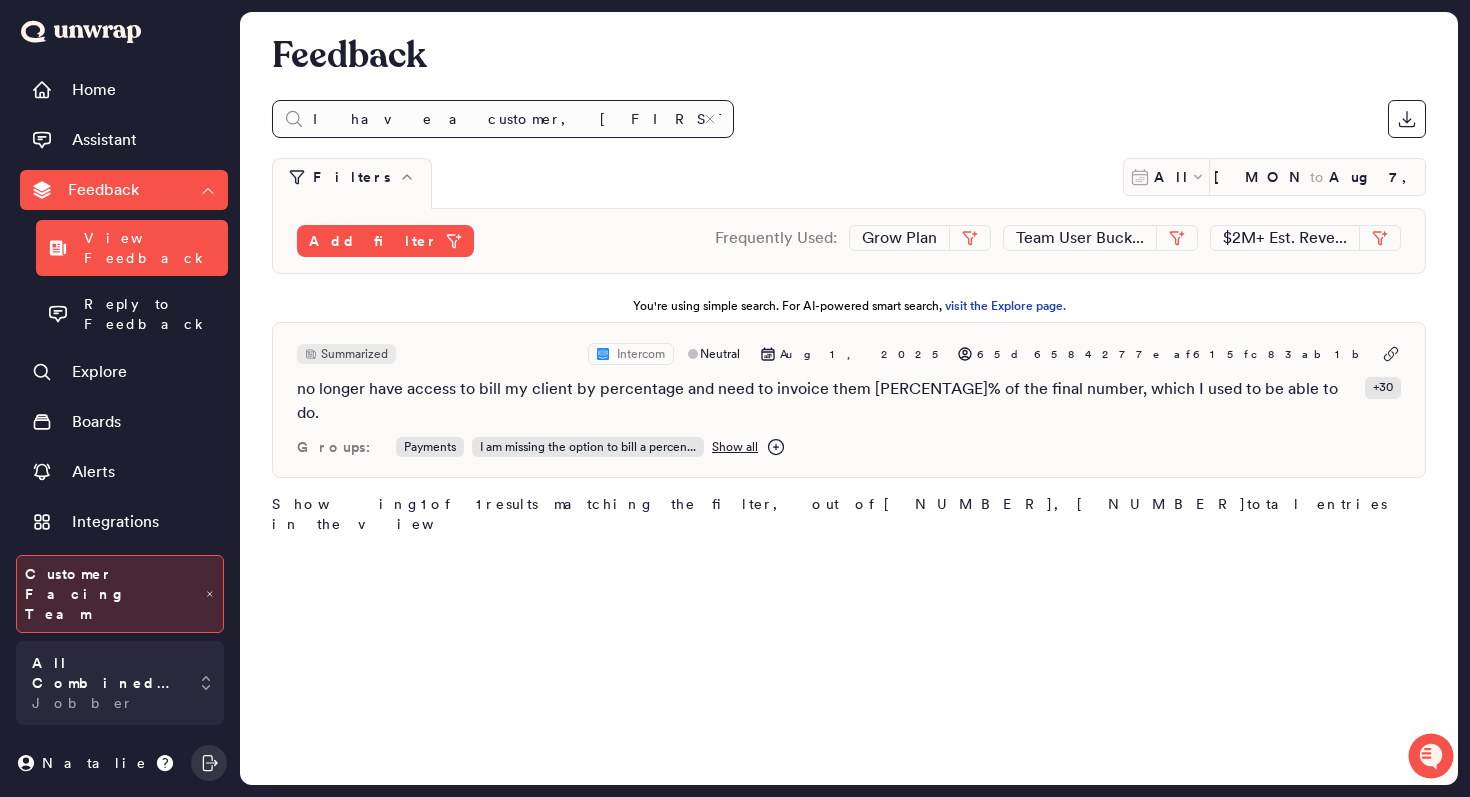 scroll, scrollTop: 0, scrollLeft: 1148, axis: horizontal 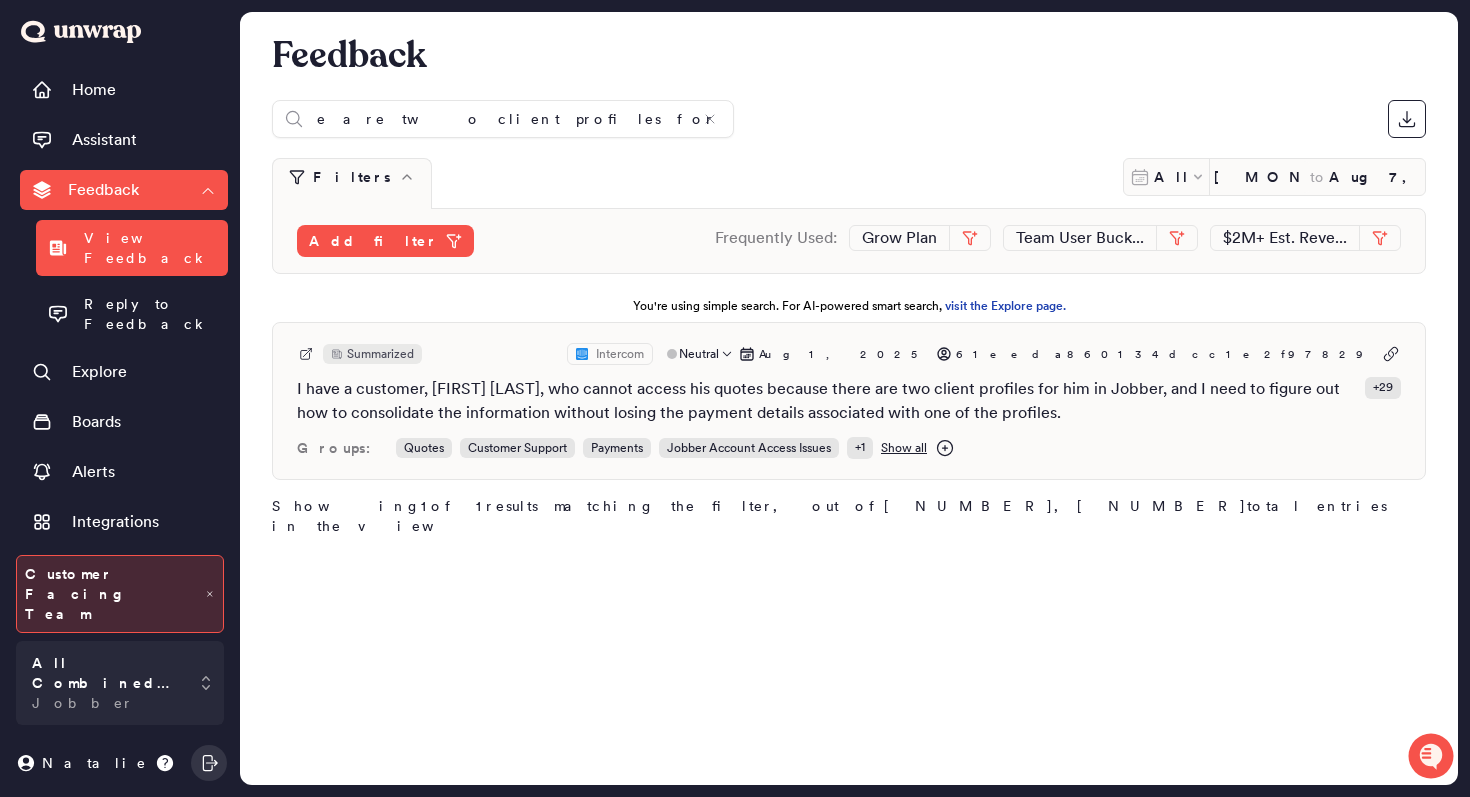 click on "Show all" at bounding box center [904, 448] 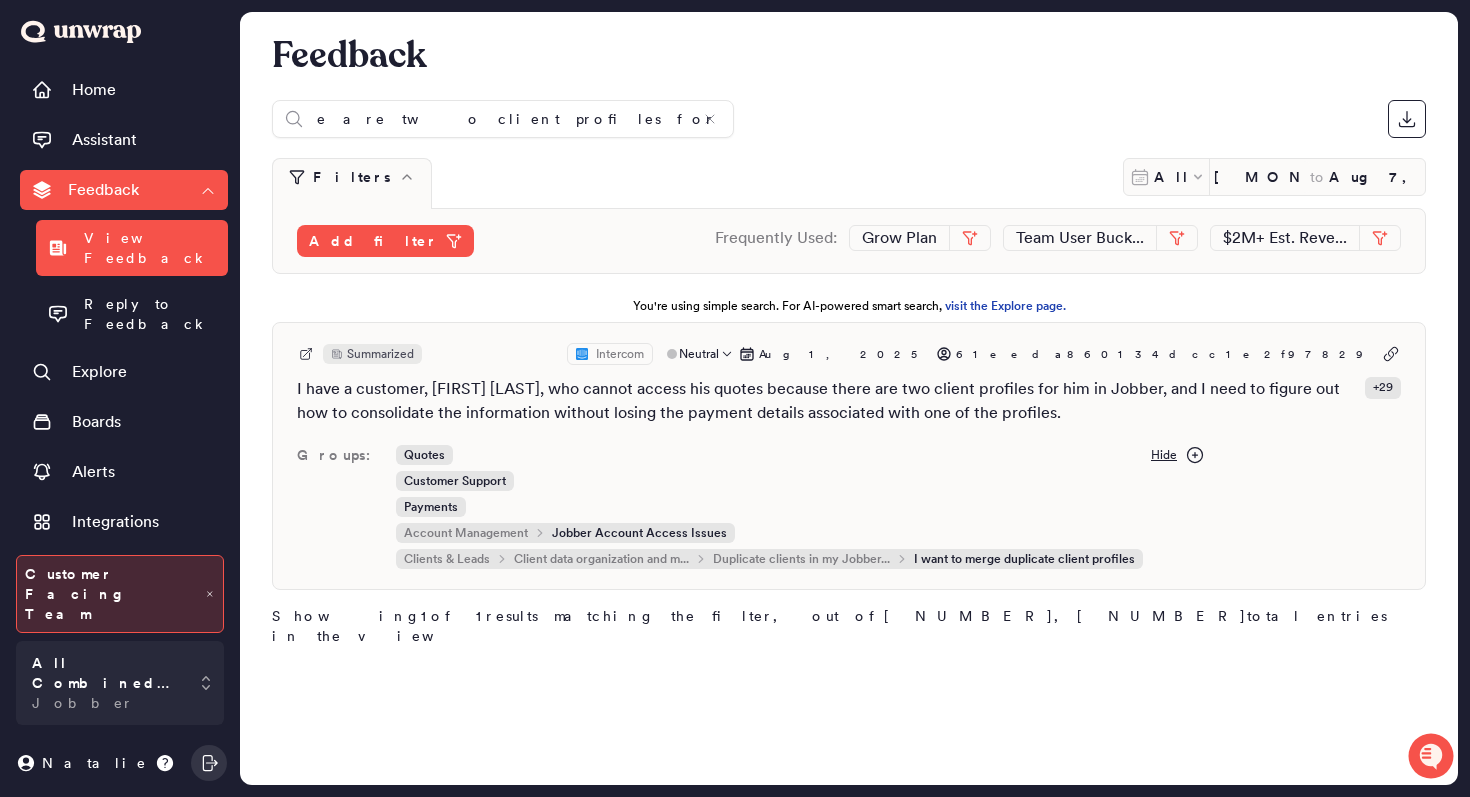 scroll, scrollTop: 0, scrollLeft: 0, axis: both 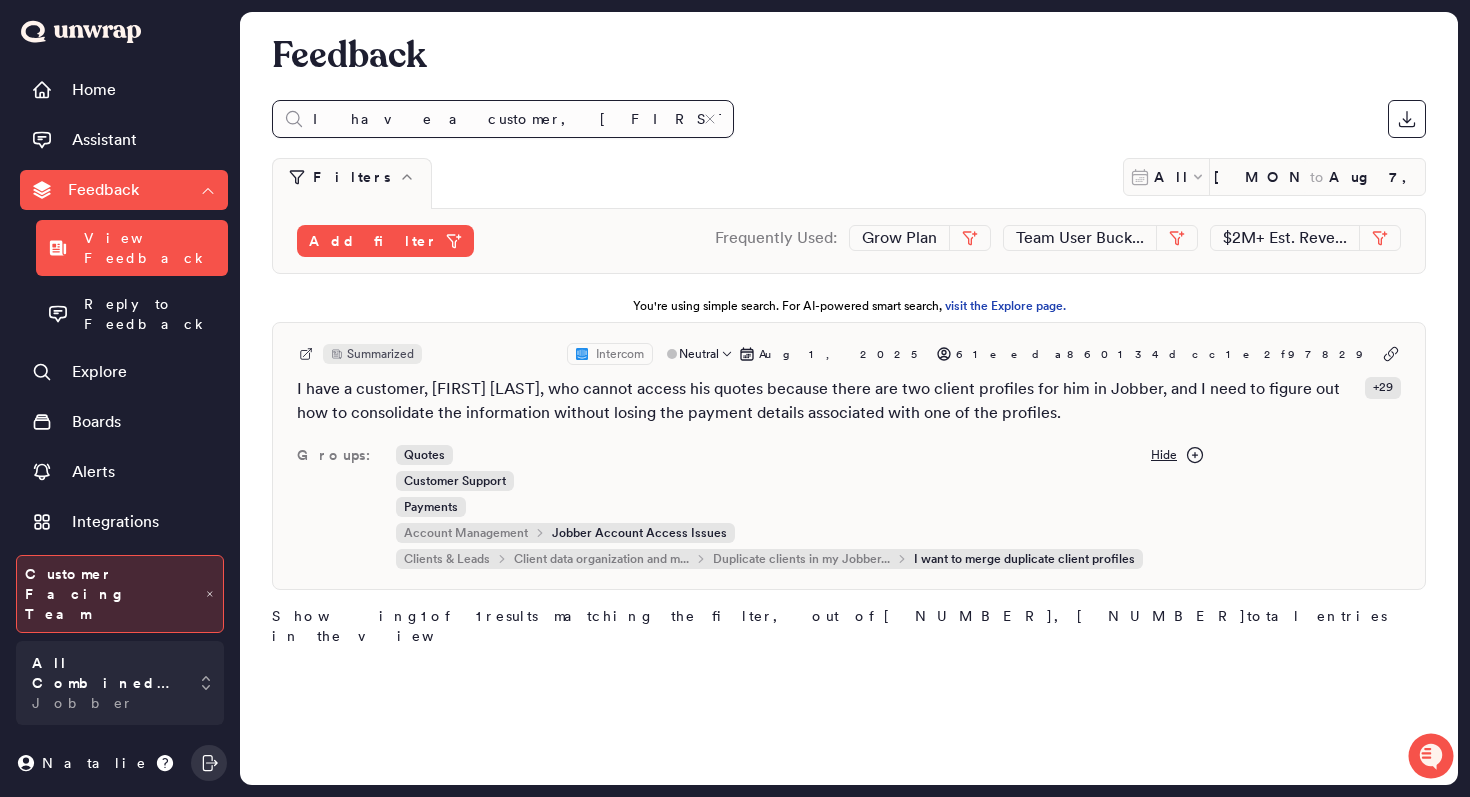 click on "I have a customer, Jim Urquhart, who cannot access his quotes because there are two client profiles for him in Jobber, and I need to figure out how to consolidate the information without losing the payment details associated with one of the profiles." at bounding box center (503, 119) 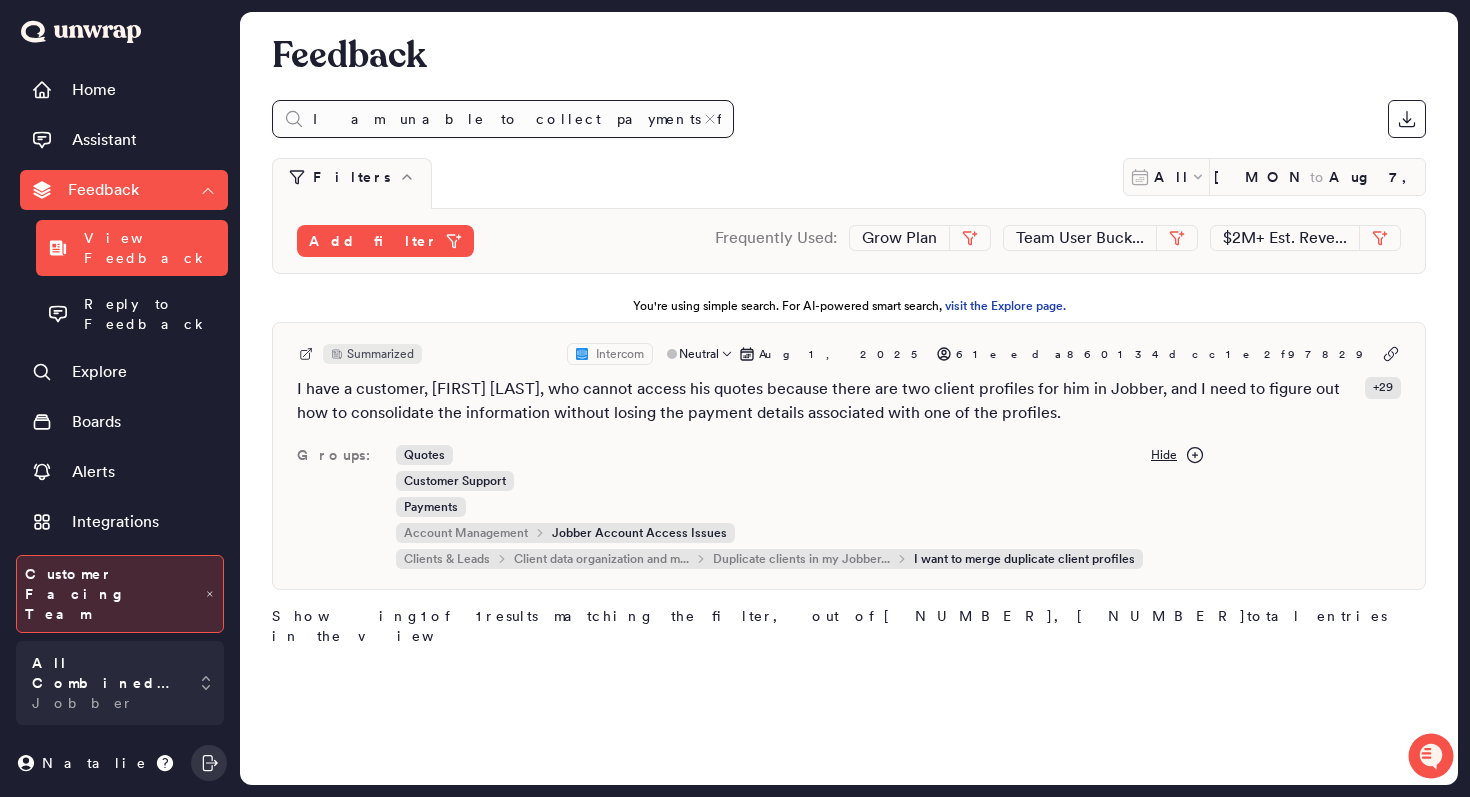 scroll, scrollTop: 0, scrollLeft: 1092, axis: horizontal 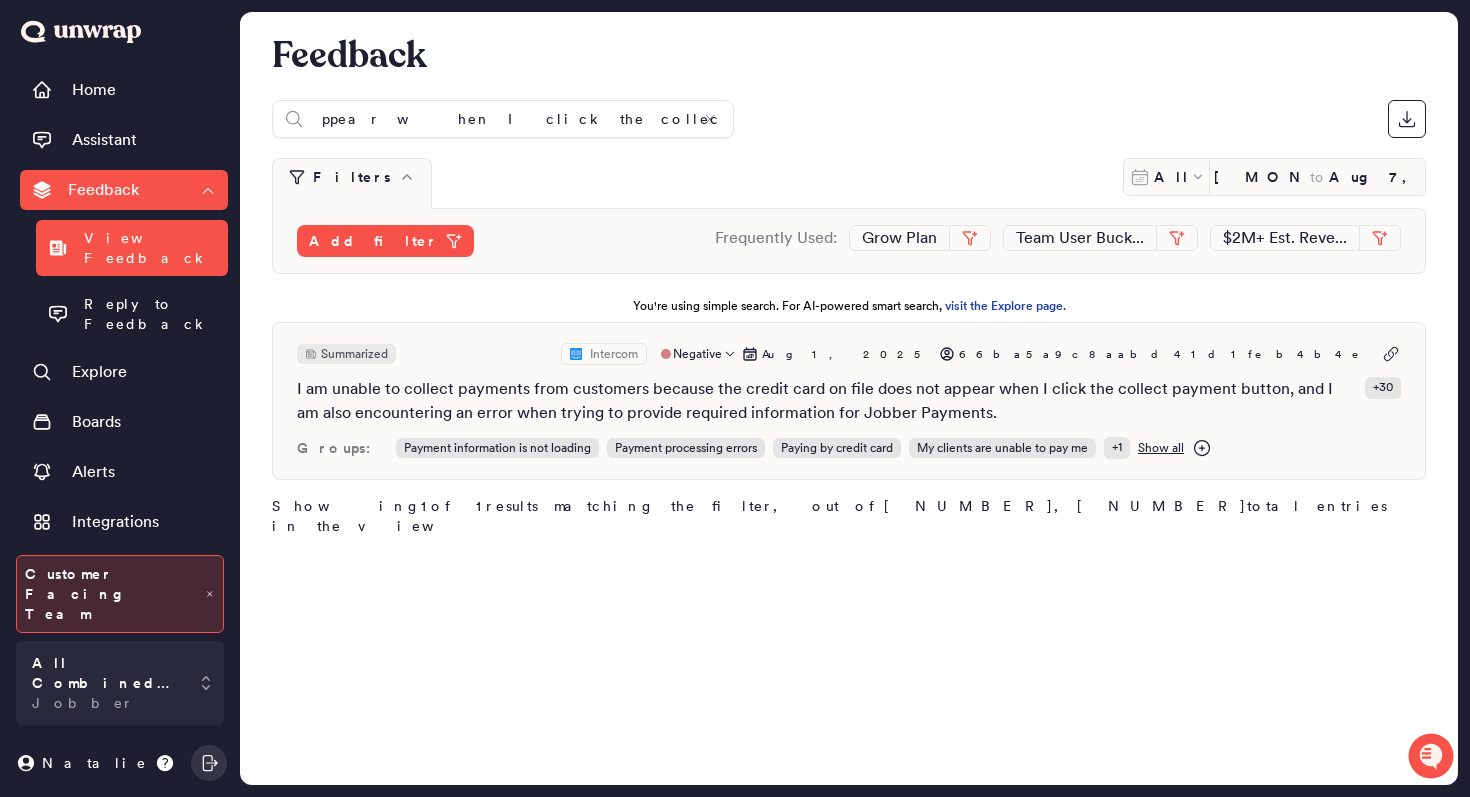 click on "Show all" at bounding box center [1161, 448] 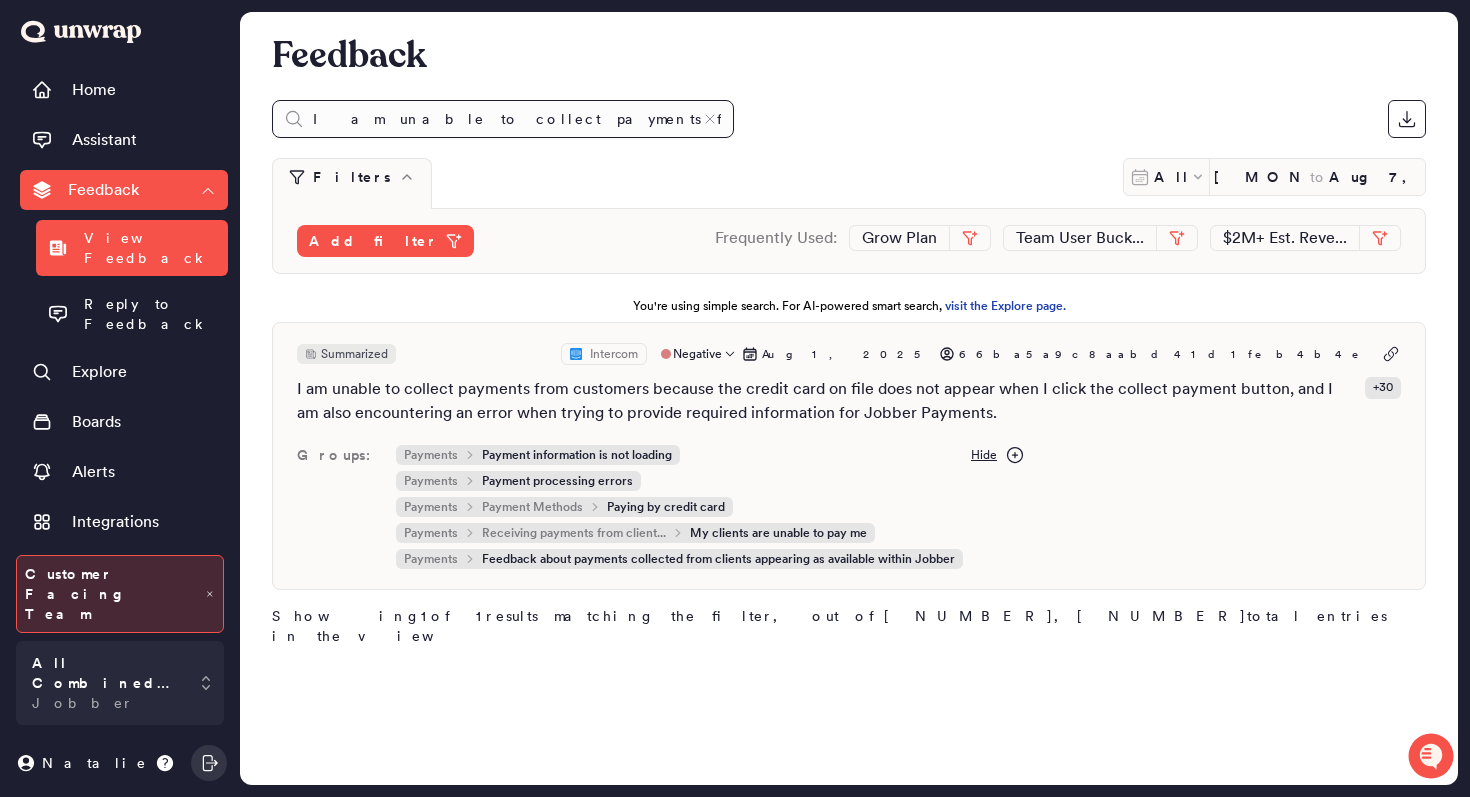 click on "I am unable to collect payments from customers because the credit card on file does not appear when I click the collect payment button, and I am also encountering an error when trying to provide required information for Jobber Payments." at bounding box center [503, 119] 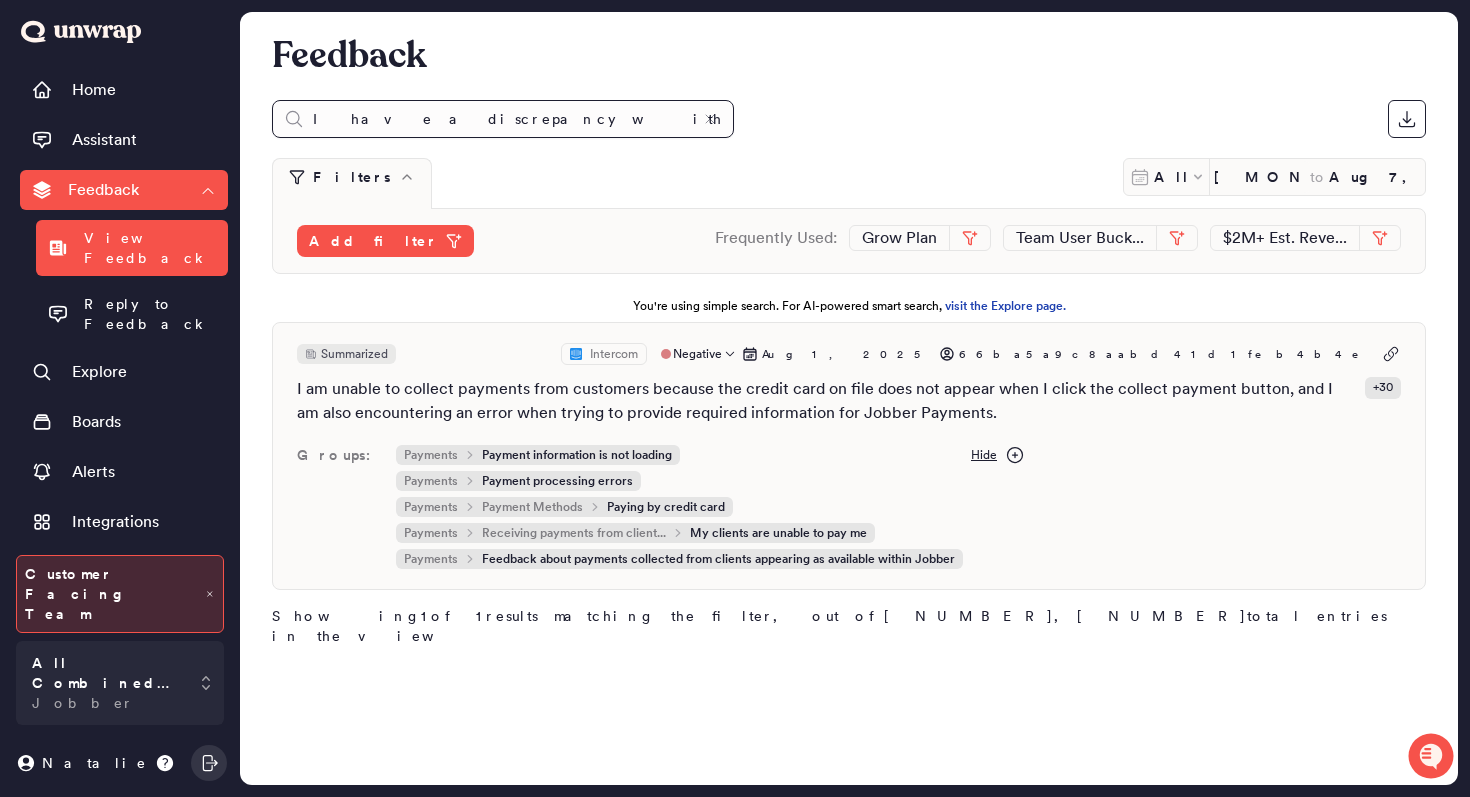 scroll, scrollTop: 0, scrollLeft: 841, axis: horizontal 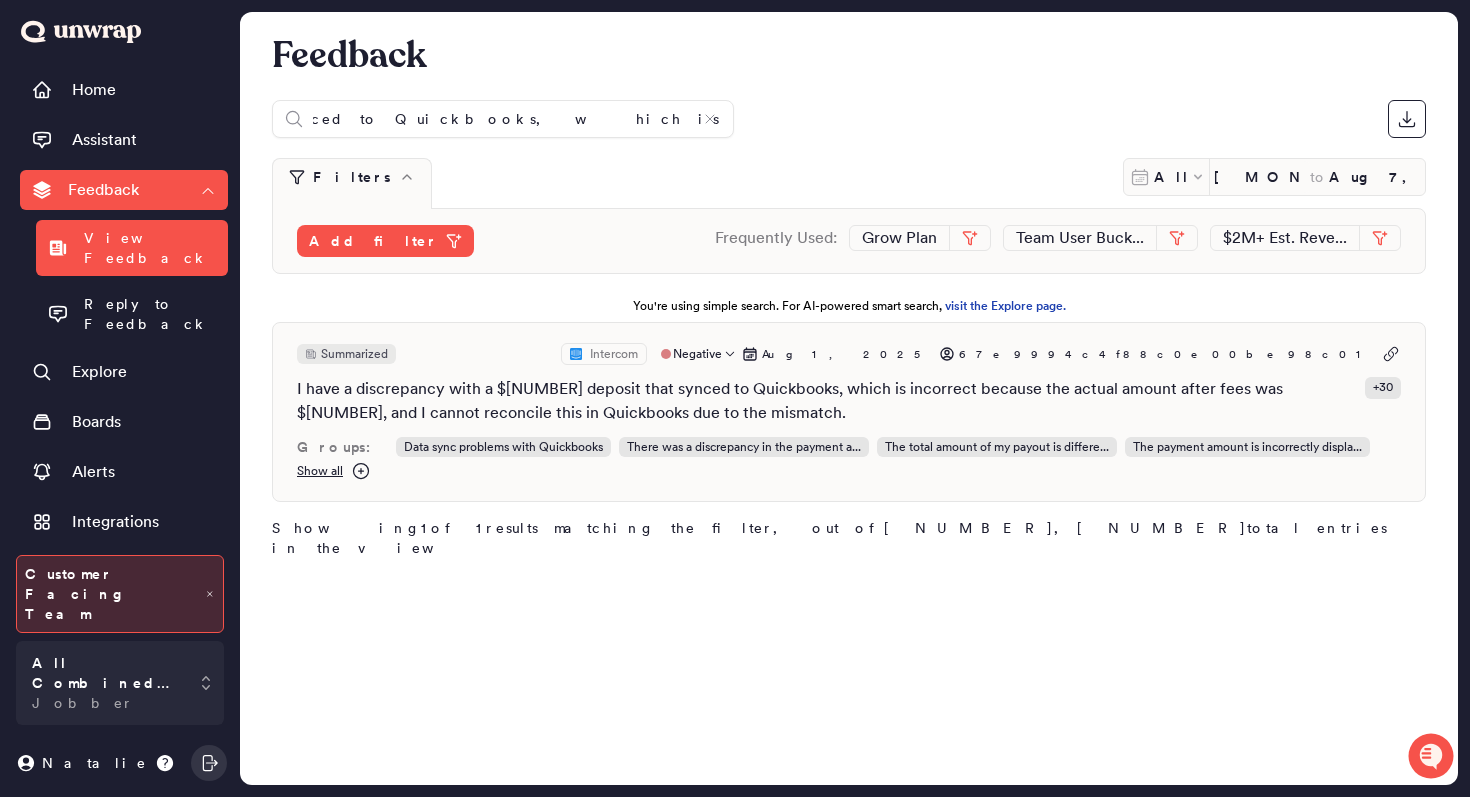 click on "Show all" at bounding box center (320, 471) 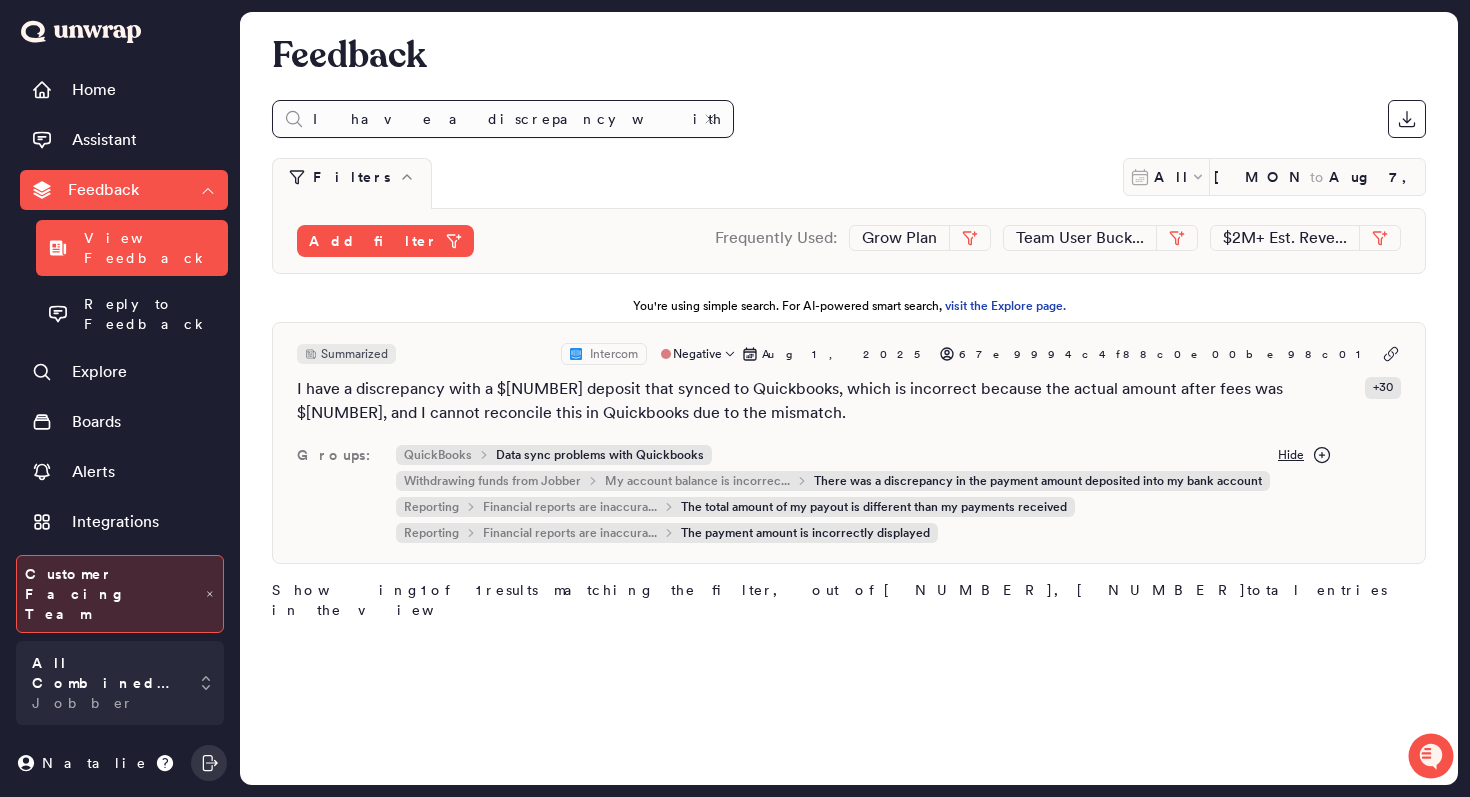 click on "I have a discrepancy with a $509 deposit that synced to Quickbooks, which is incorrect because the actual amount after fees was $494, and I cannot reconcile this in Quickbooks due to the mismatch." at bounding box center (503, 119) 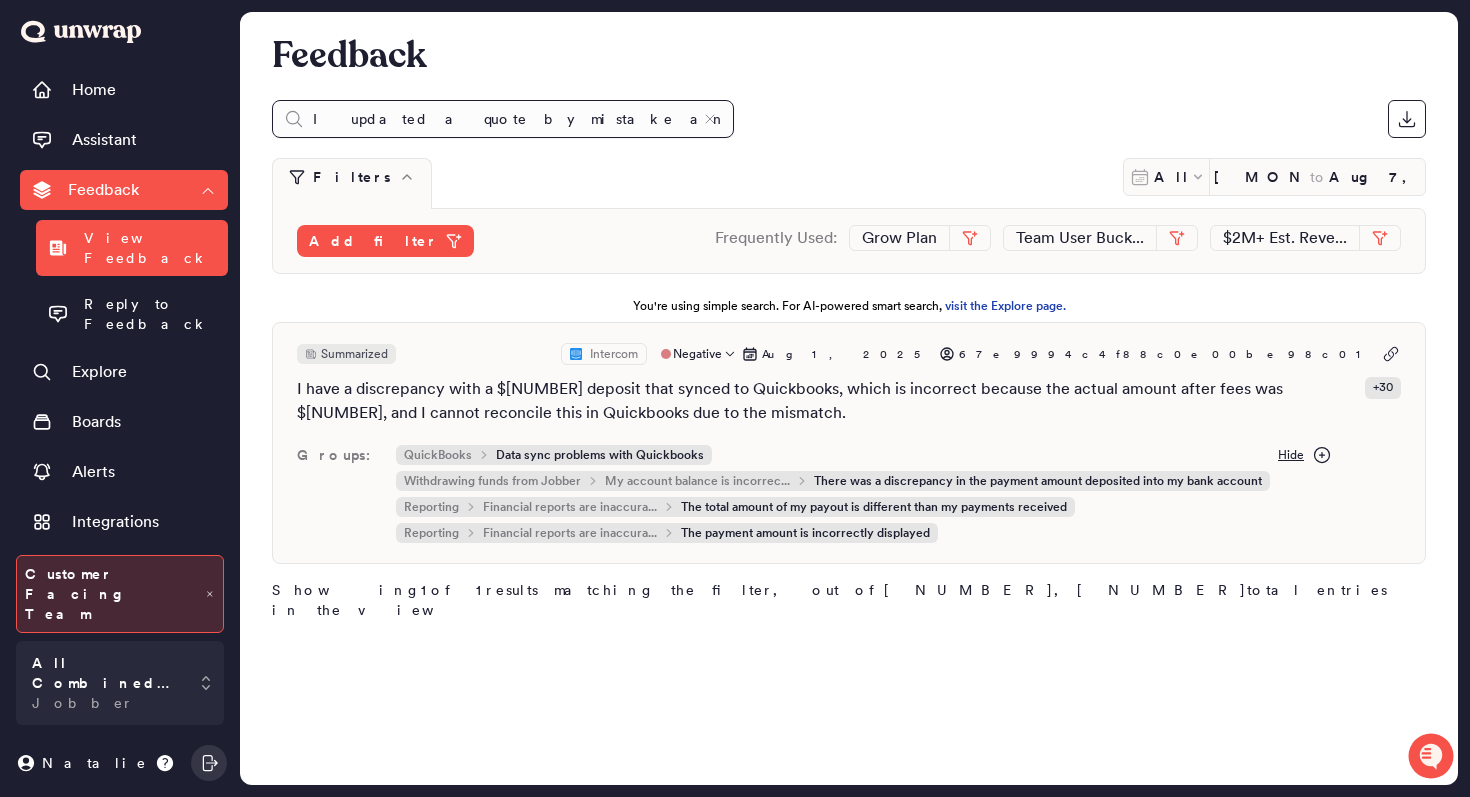 scroll, scrollTop: 0, scrollLeft: 706, axis: horizontal 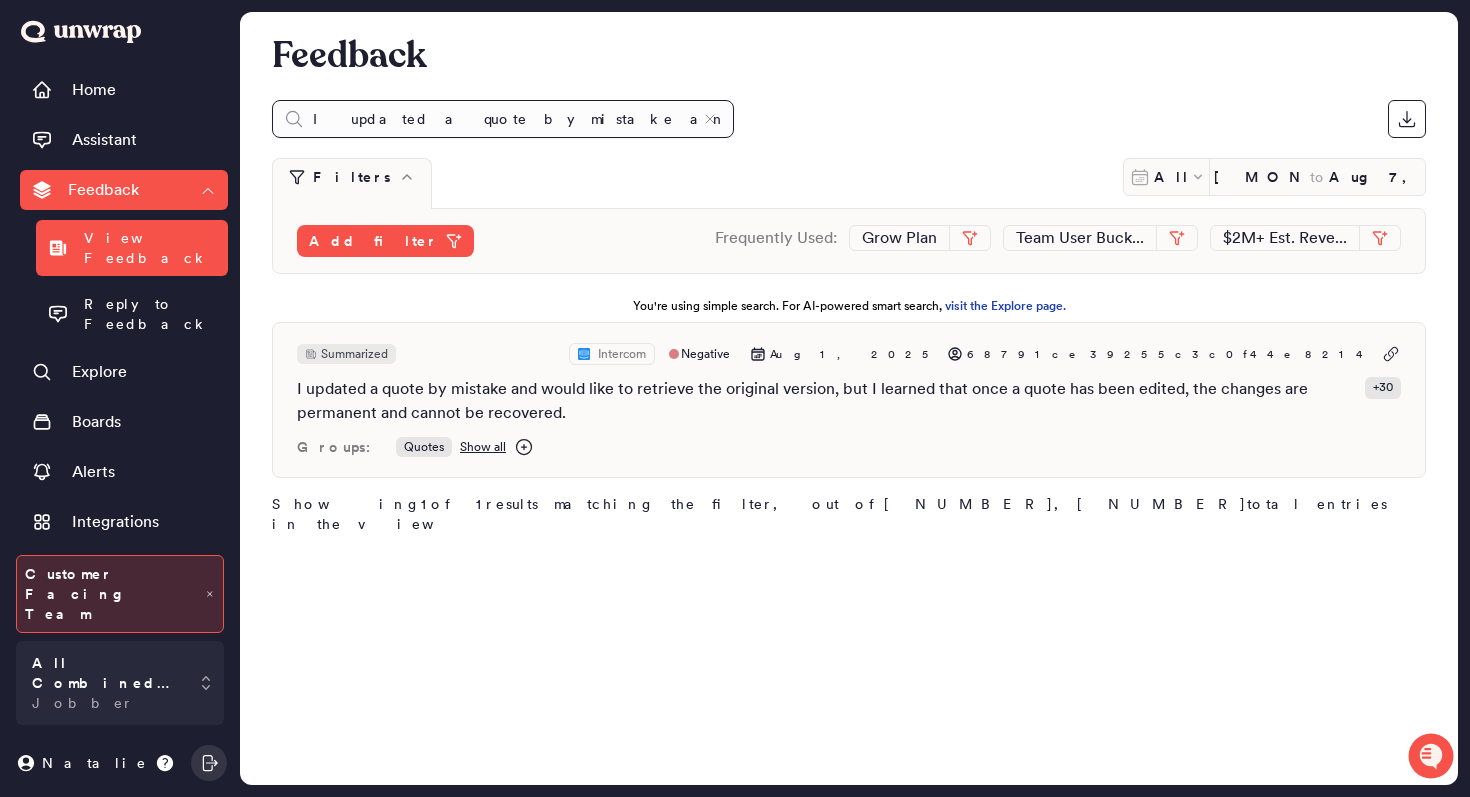 click on "I updated a quote by mistake and would like to retrieve the original version, but I learned that once a quote has been edited, the changes are permanent and cannot be recovered." at bounding box center [503, 119] 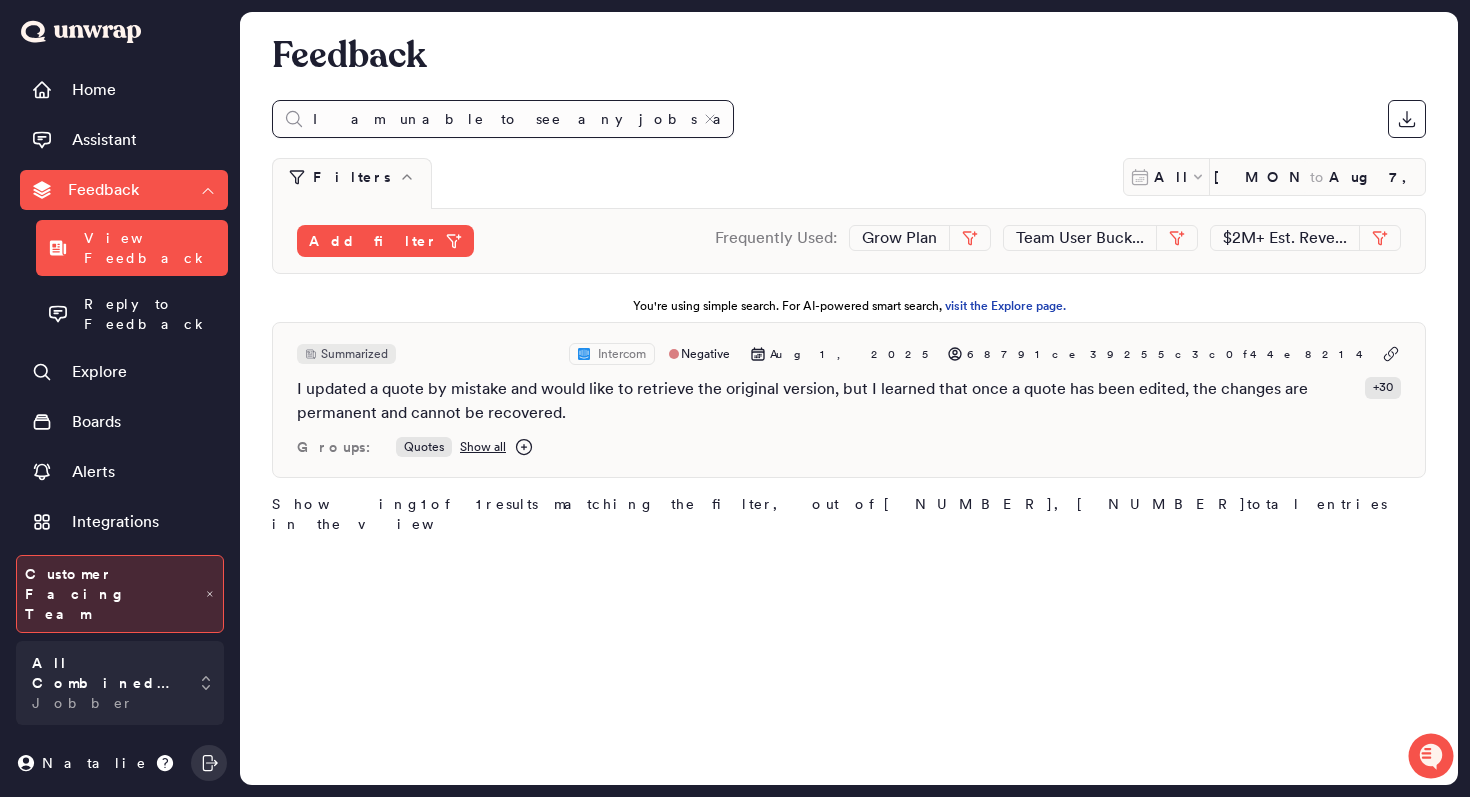 scroll, scrollTop: 0, scrollLeft: 567, axis: horizontal 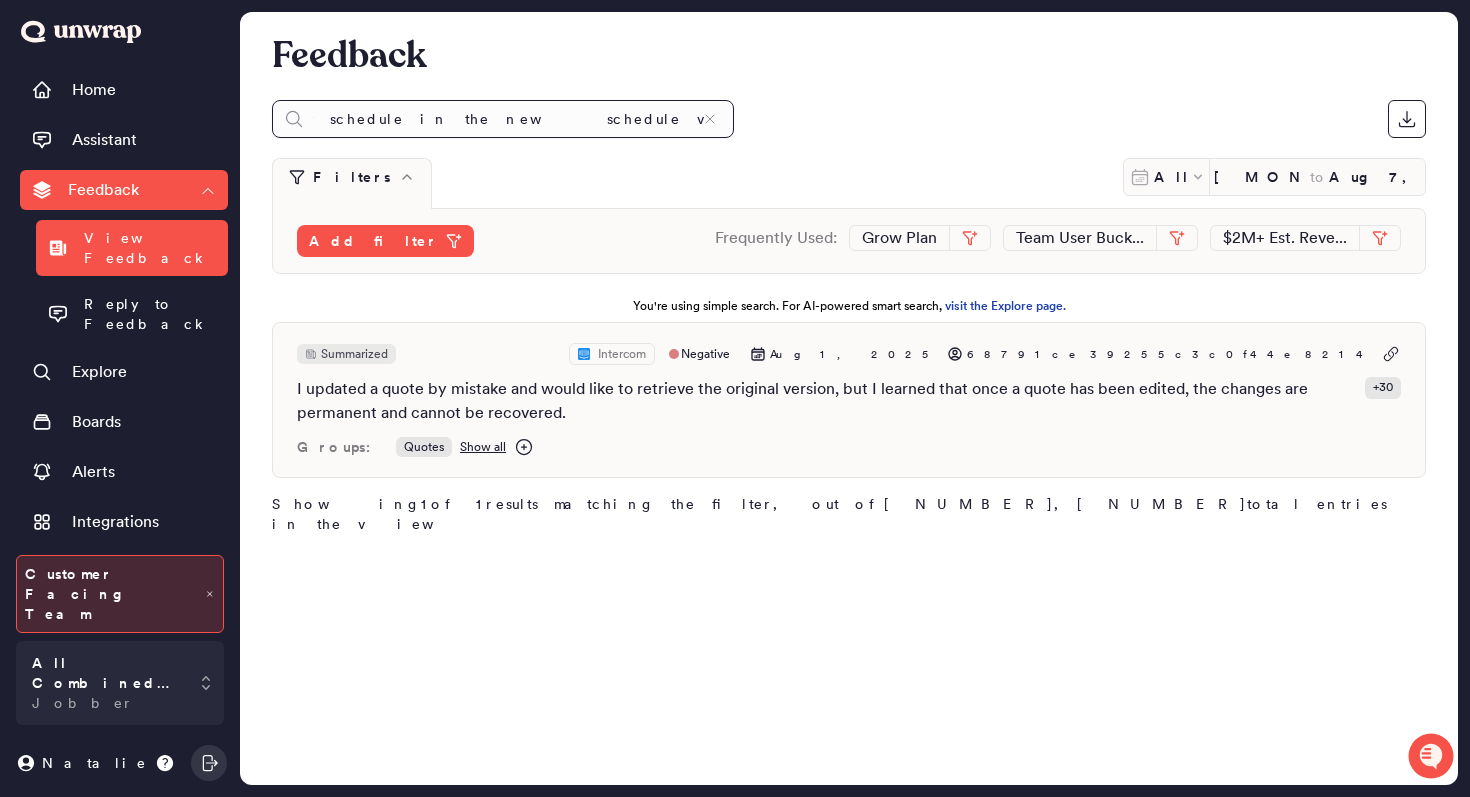 type on "I am unable to see any jobs assigned to my schedule in the new schedule view, and the only way to view the jobs is by selecting each teammate individually." 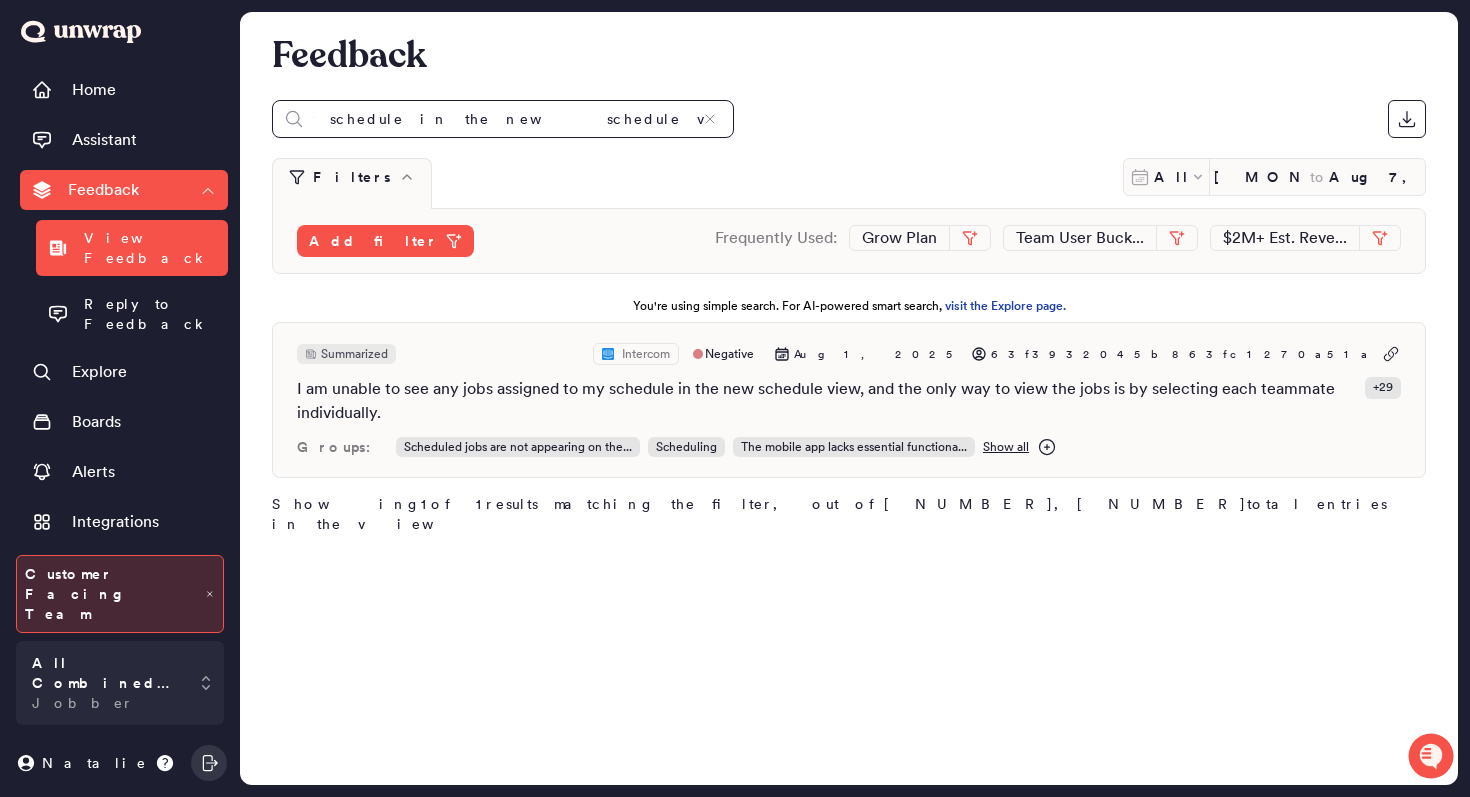scroll, scrollTop: 0, scrollLeft: 0, axis: both 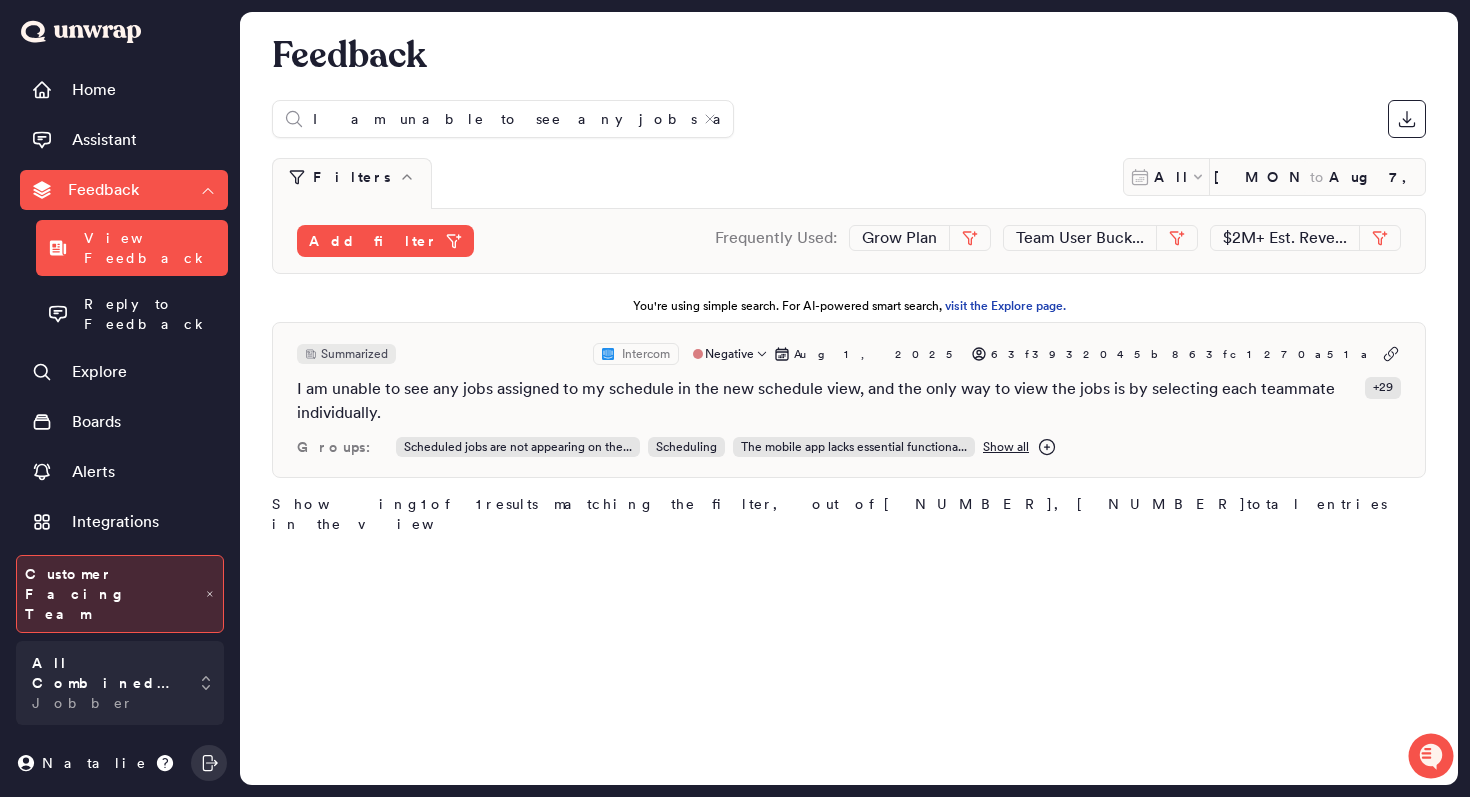 click on "Show all" at bounding box center (1006, 447) 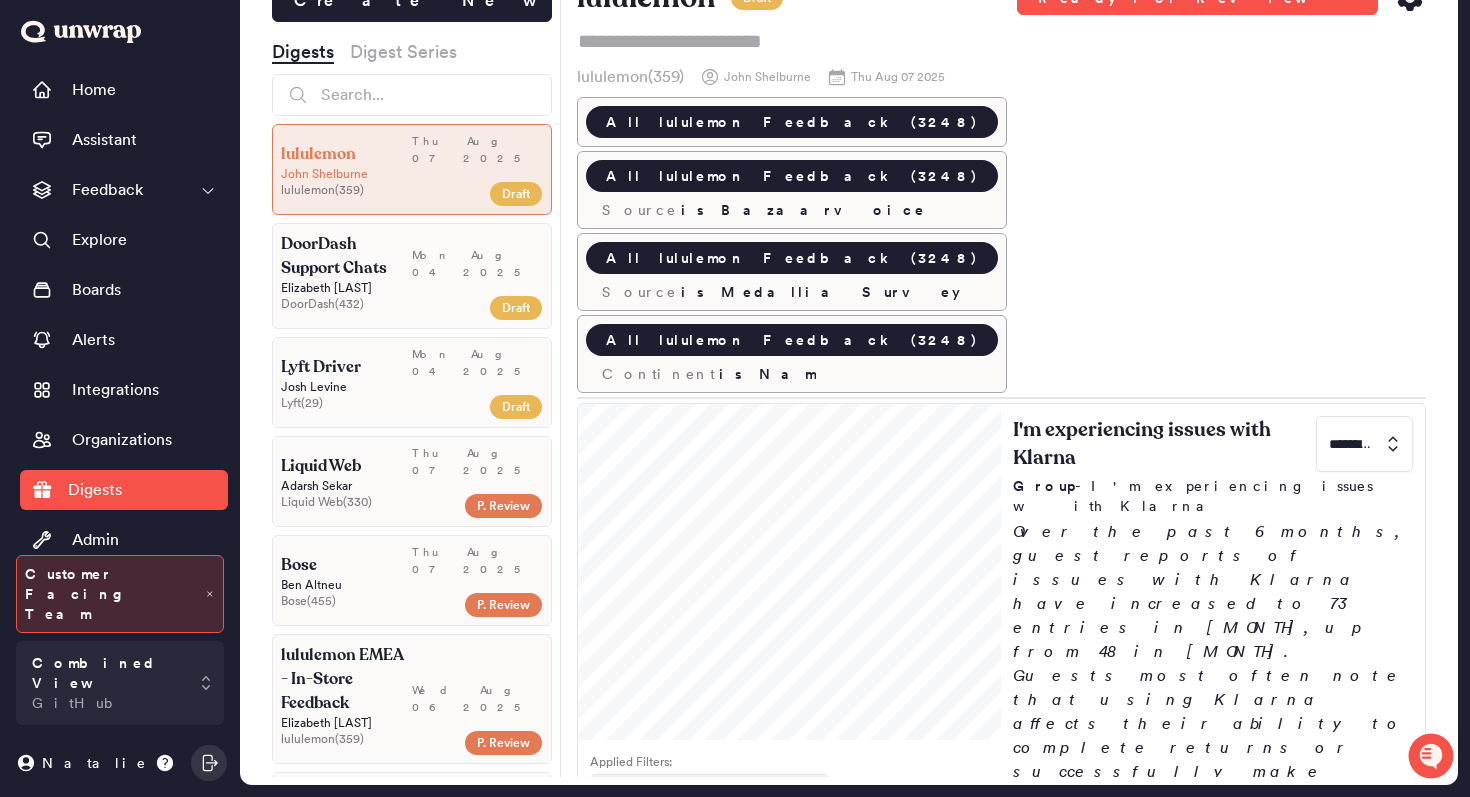 scroll, scrollTop: 0, scrollLeft: 0, axis: both 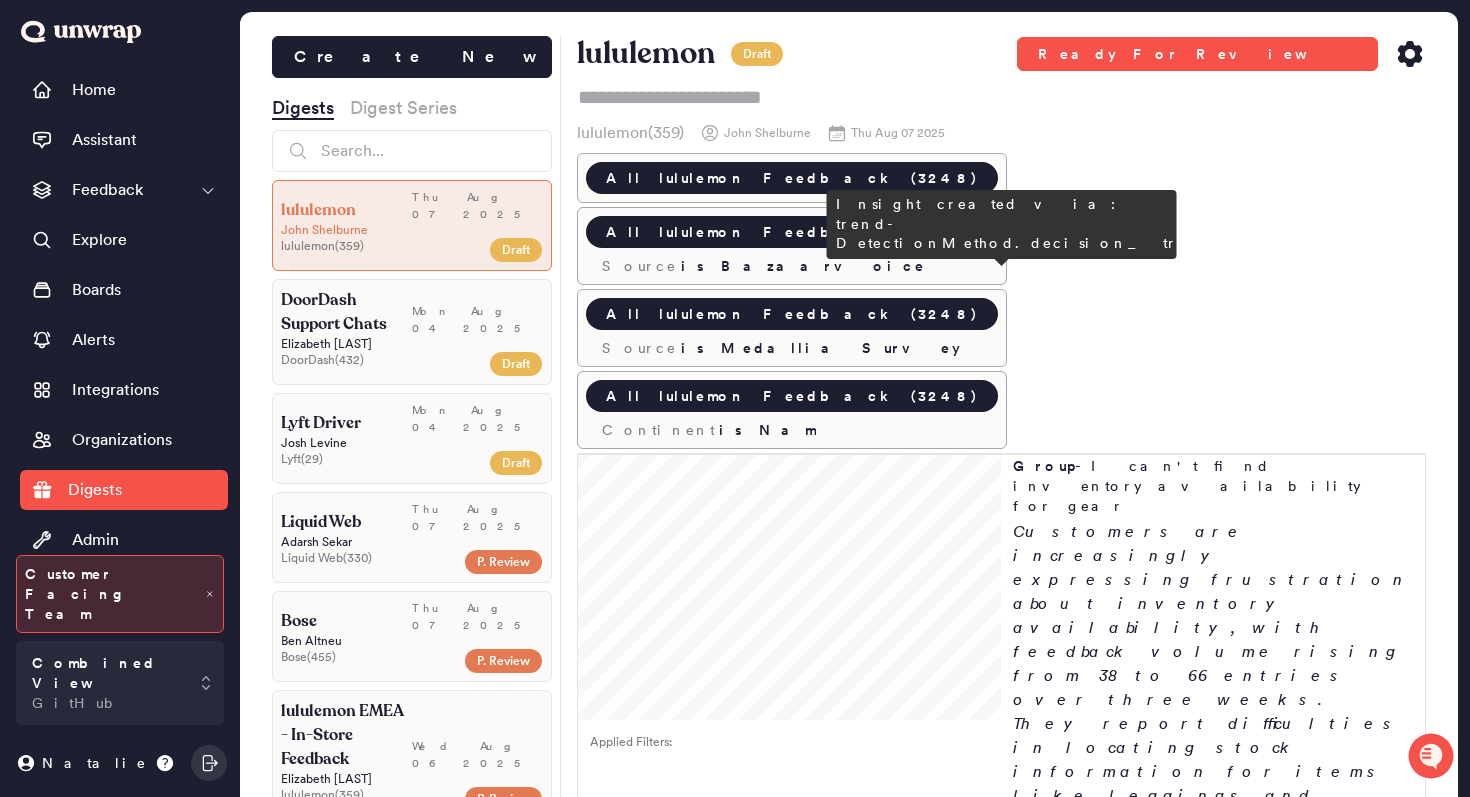 click on "Group - I cannot find the 'click to verify' button for online ID verification" at bounding box center [1213, 2218] 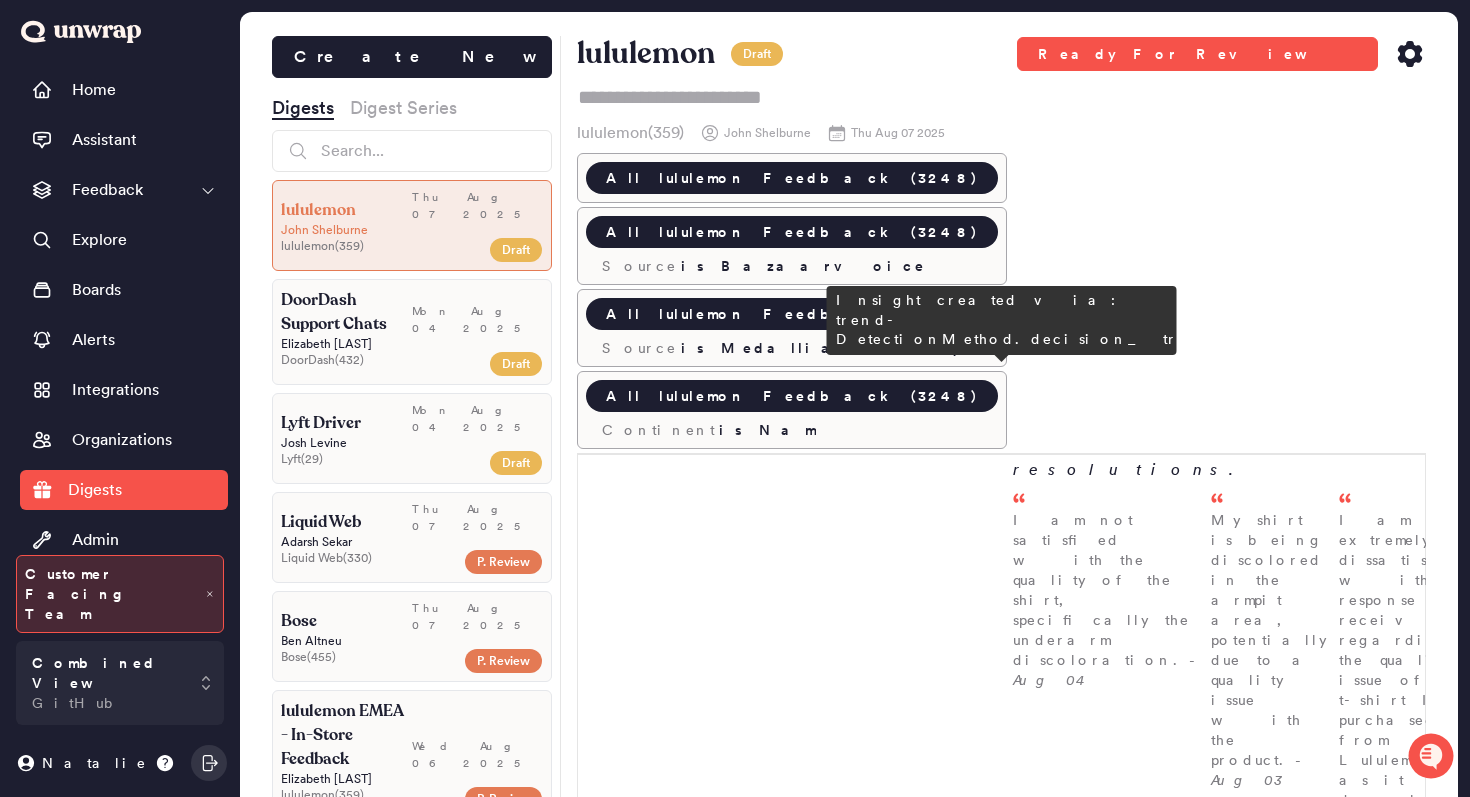 scroll, scrollTop: 19692, scrollLeft: 0, axis: vertical 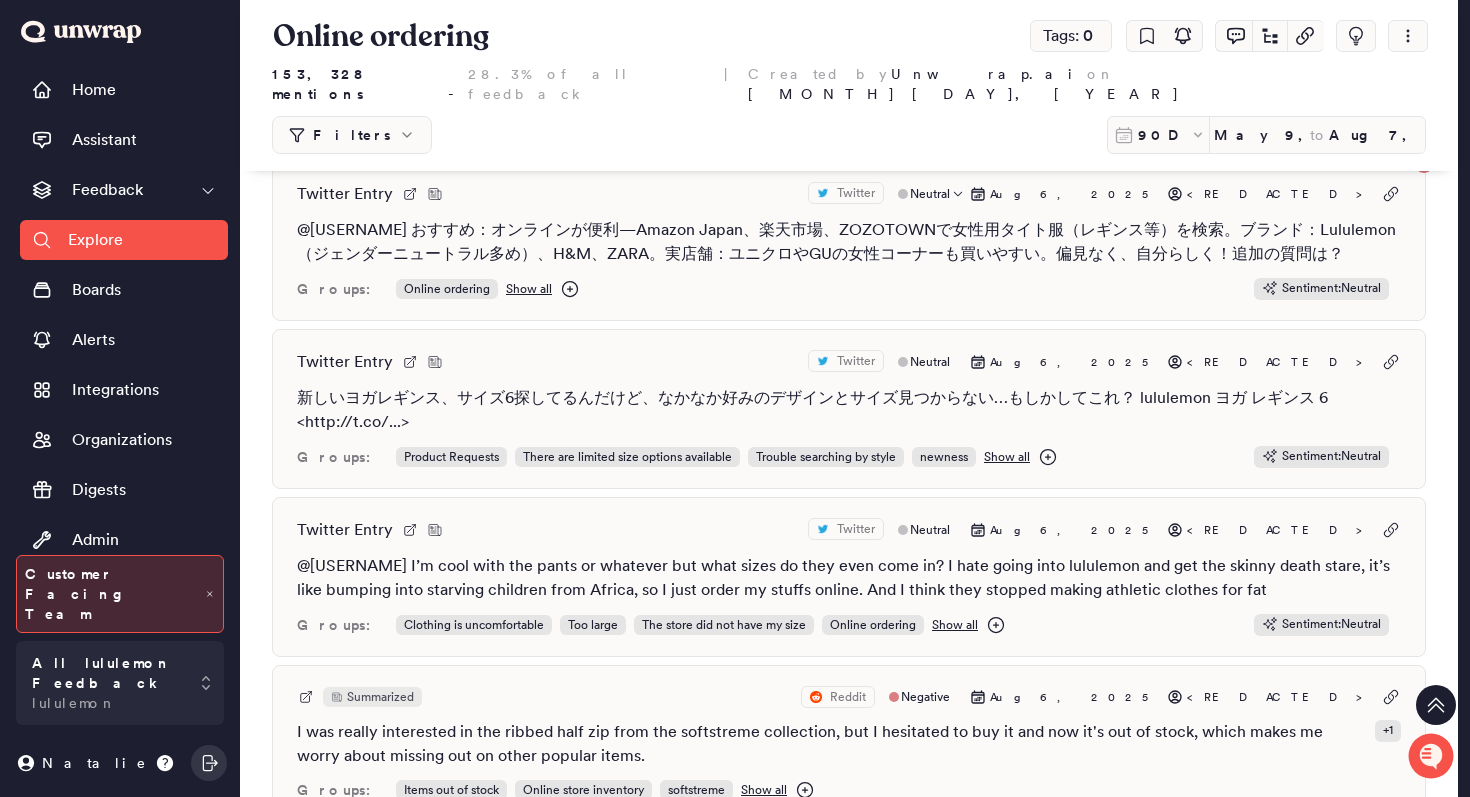 click on "@g4PCJAfMKwPD7SQ おすすめ：オンラインが便利—Amazon Japan、楽天市場、ZOZOTOWNで女性用タイト服（レギンス等）を検索。ブランド：Lululemon（ジェンダーニュートラル多め）、H&M、ZARA。実店舗：ユニクロやGUの女性コーナーも買いやすい。偏見なく、自分らしく！追加の質問は？" at bounding box center (849, 242) 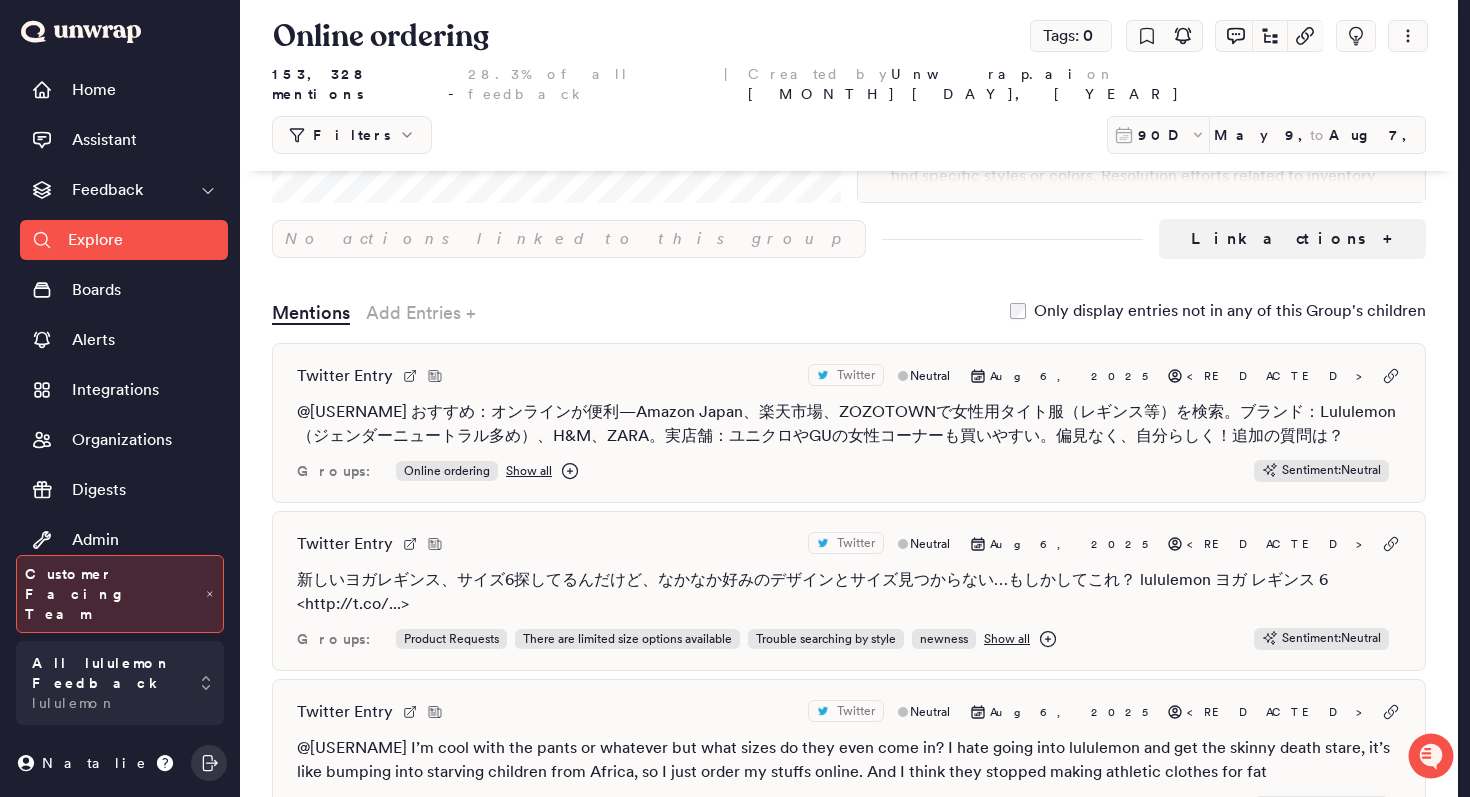 scroll, scrollTop: 67, scrollLeft: 0, axis: vertical 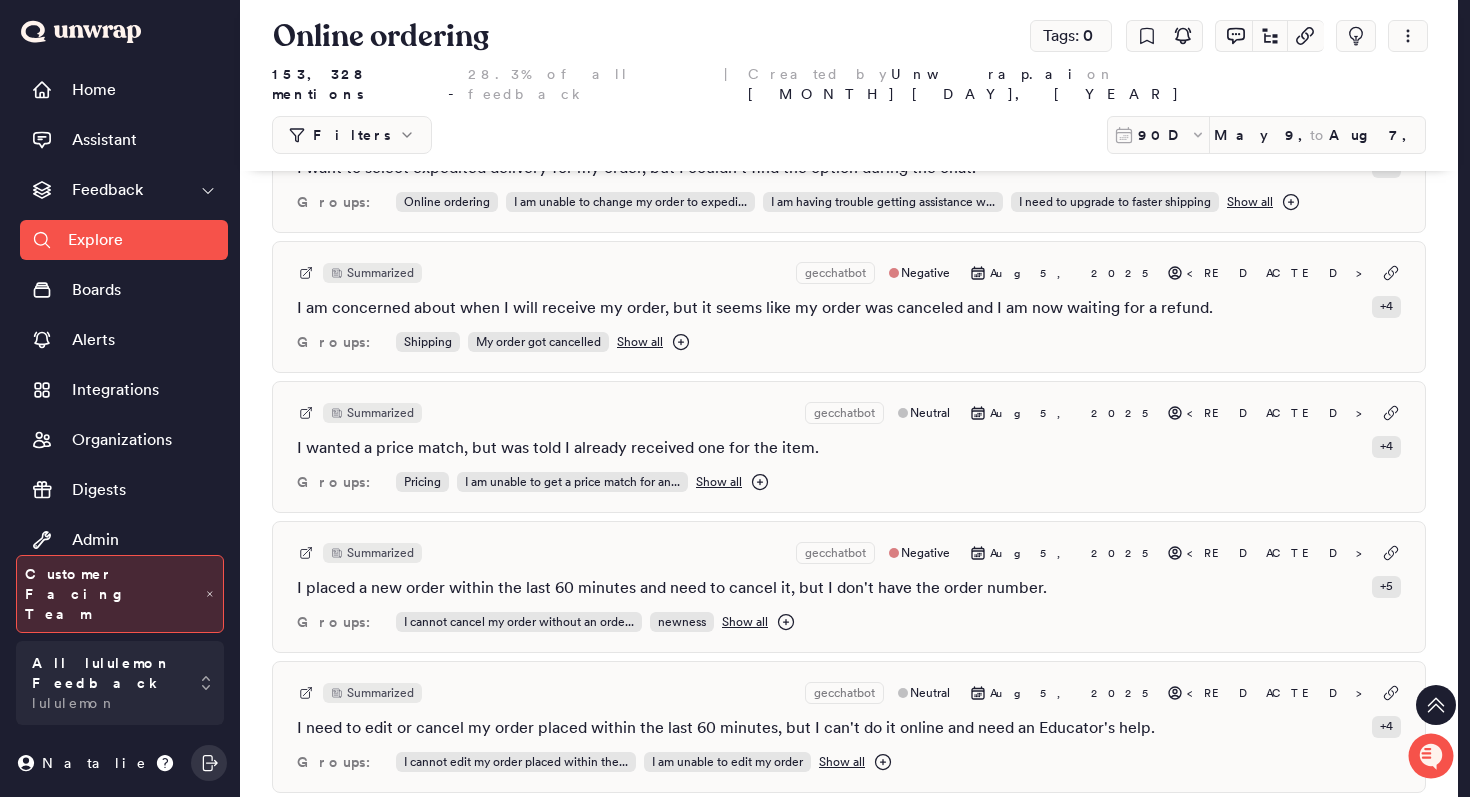 click on "Online ordering Online ordering Tags:  0   153,328 mentions - 28.3% of all feedback | Created by Unwrap.ai on Dec 17, 2024 Filters 90D May 9, 2025 to Aug 7, 2025 Add filter Summary Customers report challenges with online ordering, including difficulties in modifying, tracking, or canceling orders after a certain time, often requiring assistance from an Educator. Many cases remain unresolved due to system restrictions, missing tracking information, or delays in updates.
Issues with order cancellations and modifications are linked to system limitations that prevent online edits beyond a set period and the need for human intervention. Customers also experience frustration when desired items are out of stock or unavailable, with some unable to find specific styles or colors. Resolution efforts related to inventory limitations do not always address these concerns directly.
No actions linked to this group Link actions + Mentions Add Entries + Only display entries not in any of this Group's children Twitter :" at bounding box center (849, -130) 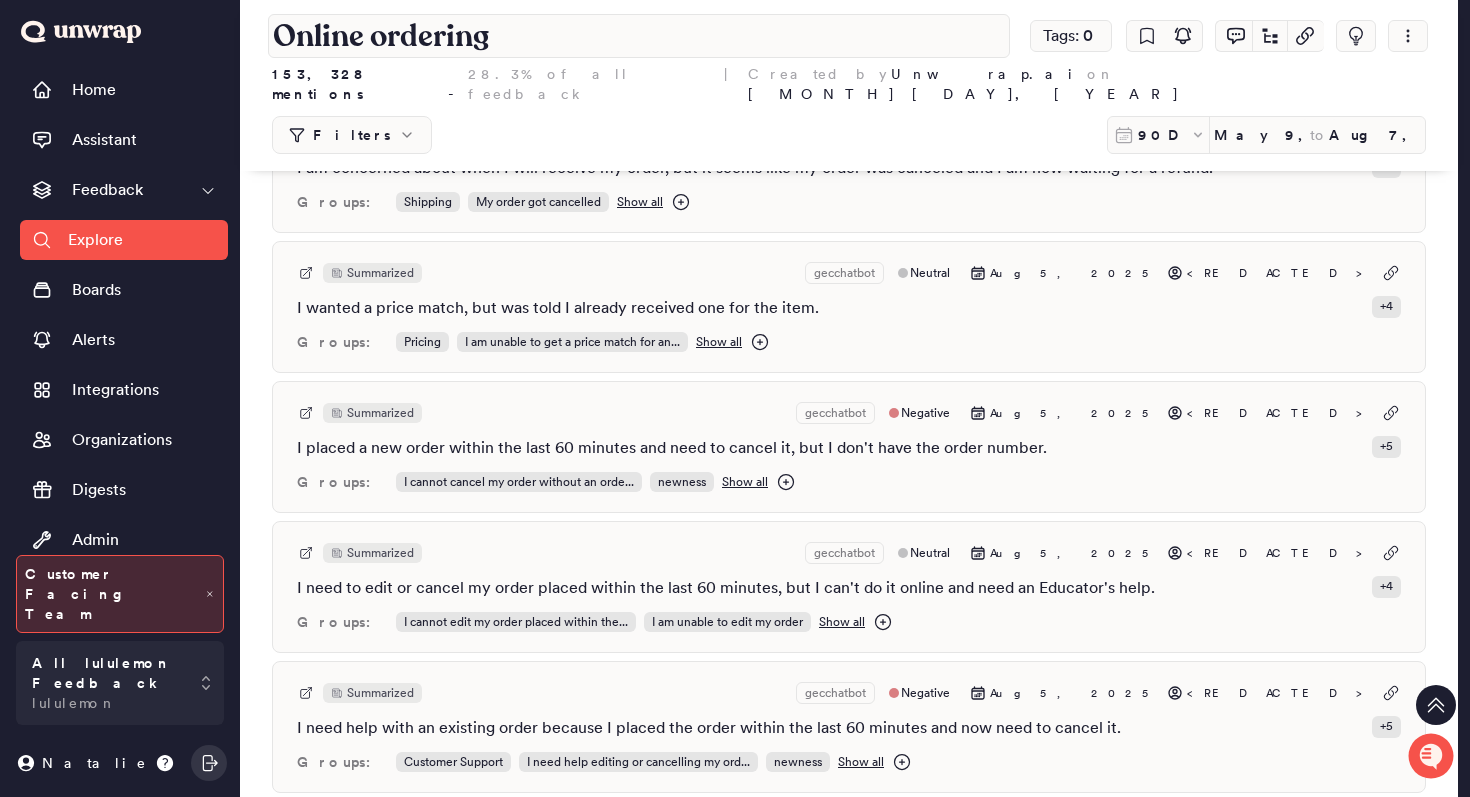 scroll, scrollTop: 2169, scrollLeft: 0, axis: vertical 